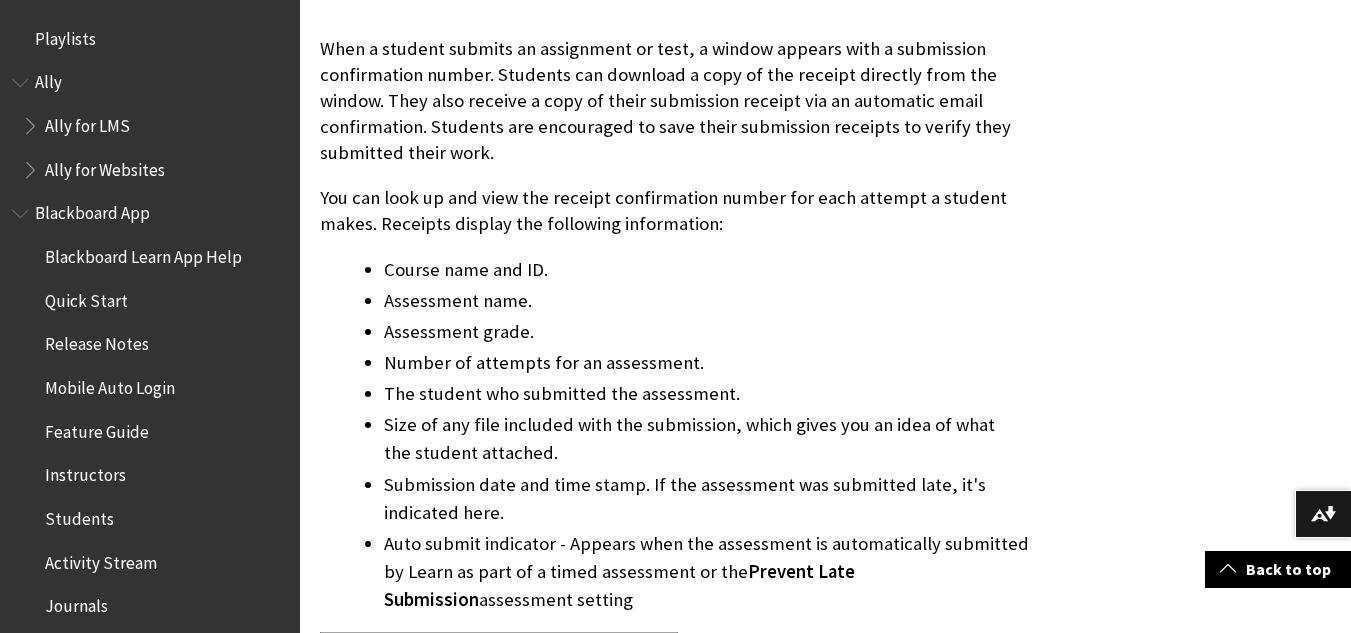 scroll, scrollTop: 500, scrollLeft: 0, axis: vertical 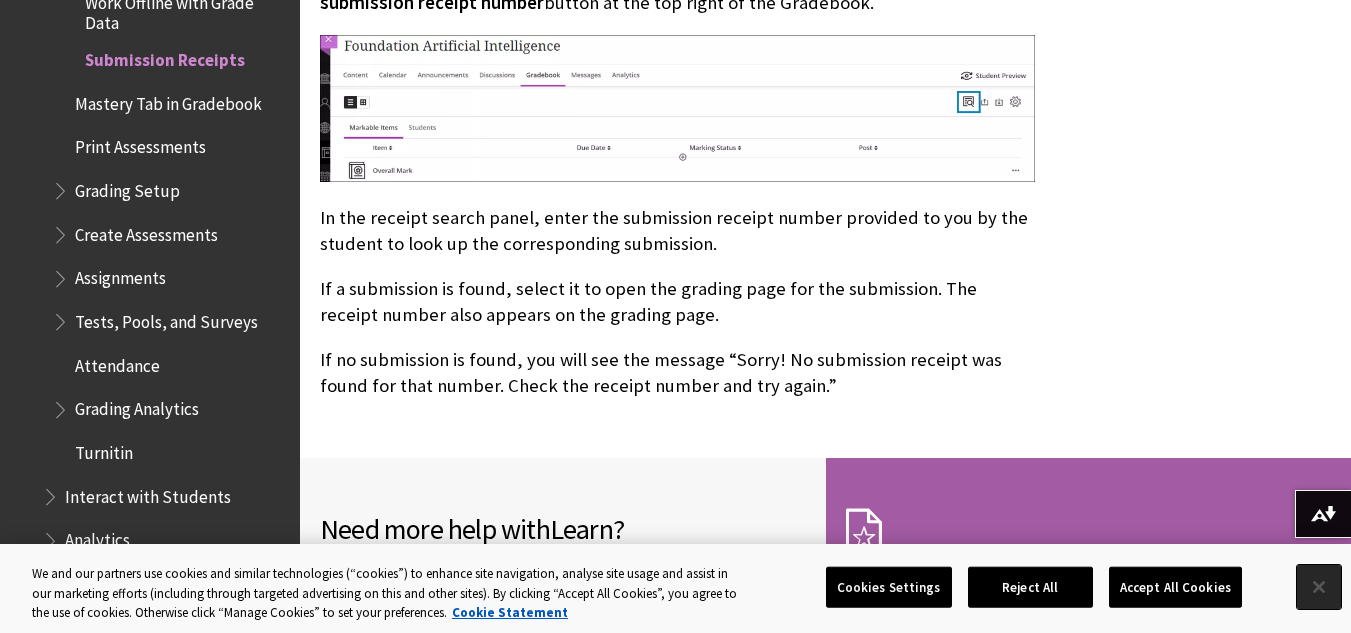 click at bounding box center [1319, 587] 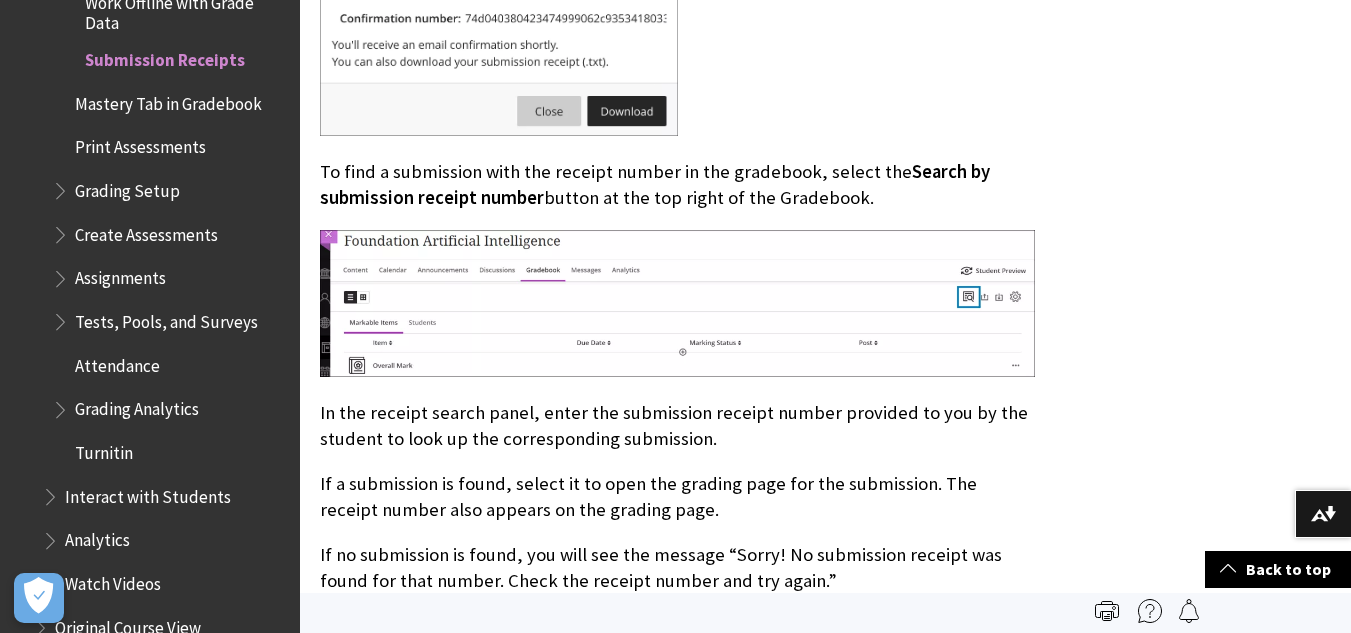 scroll, scrollTop: 1400, scrollLeft: 0, axis: vertical 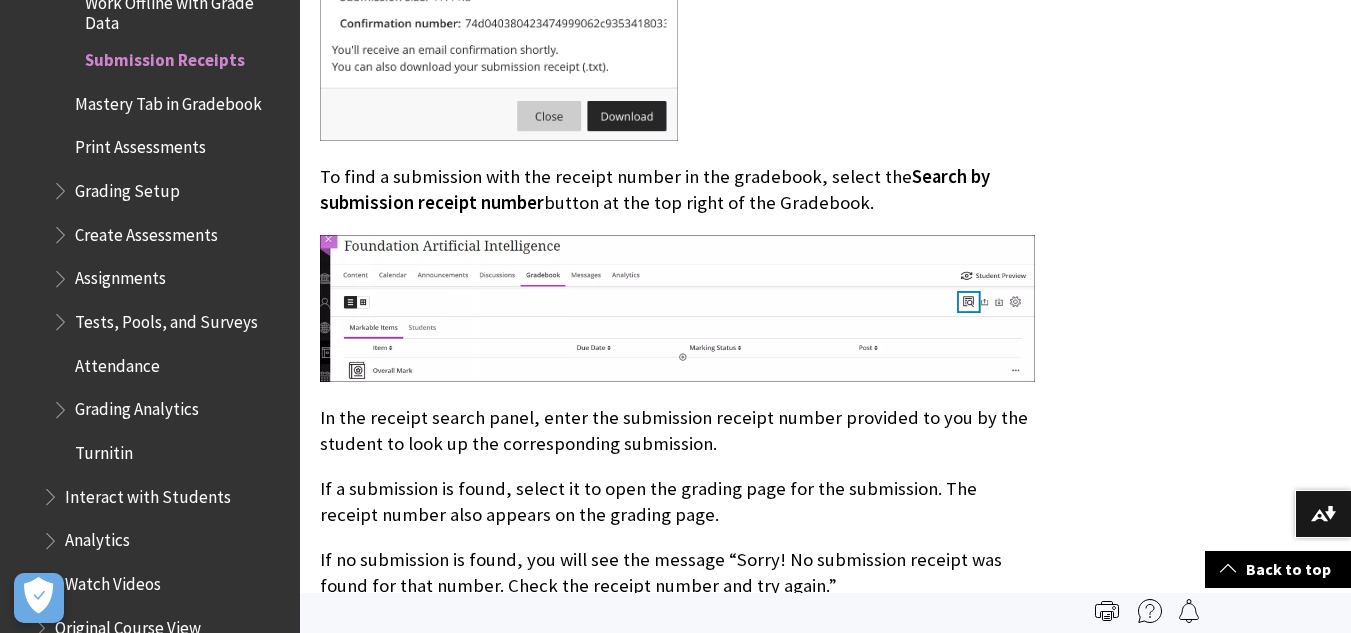 click at bounding box center [677, 308] 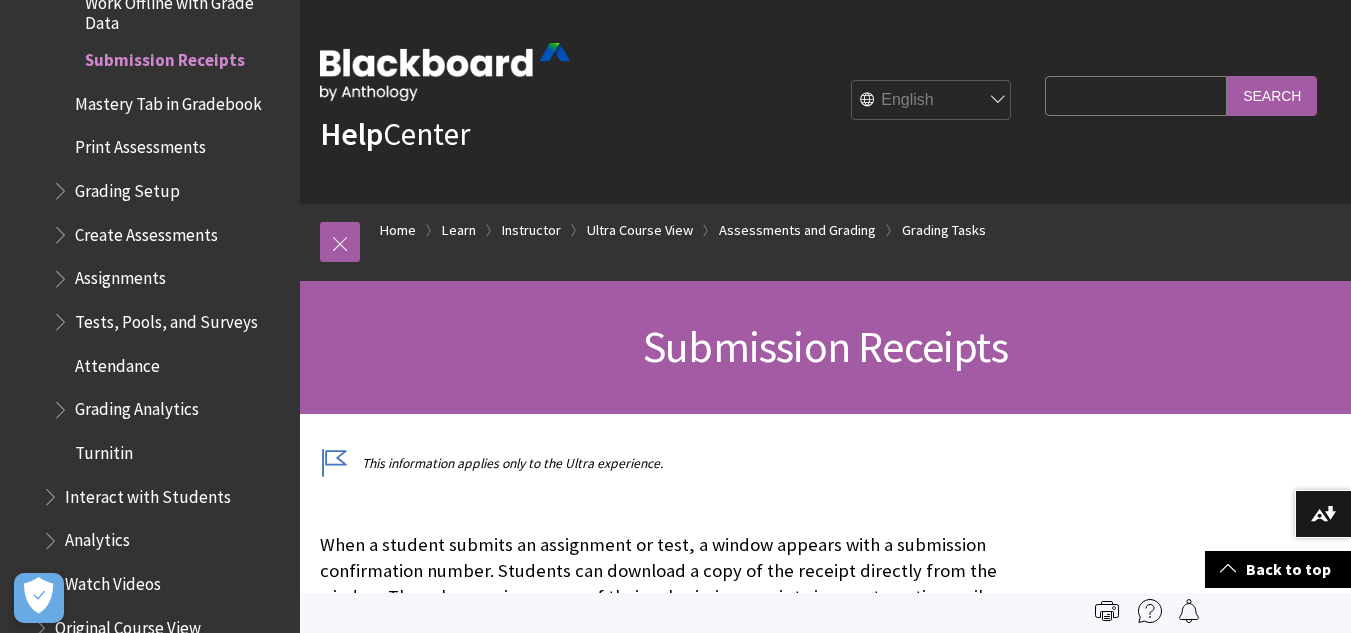 scroll, scrollTop: 0, scrollLeft: 0, axis: both 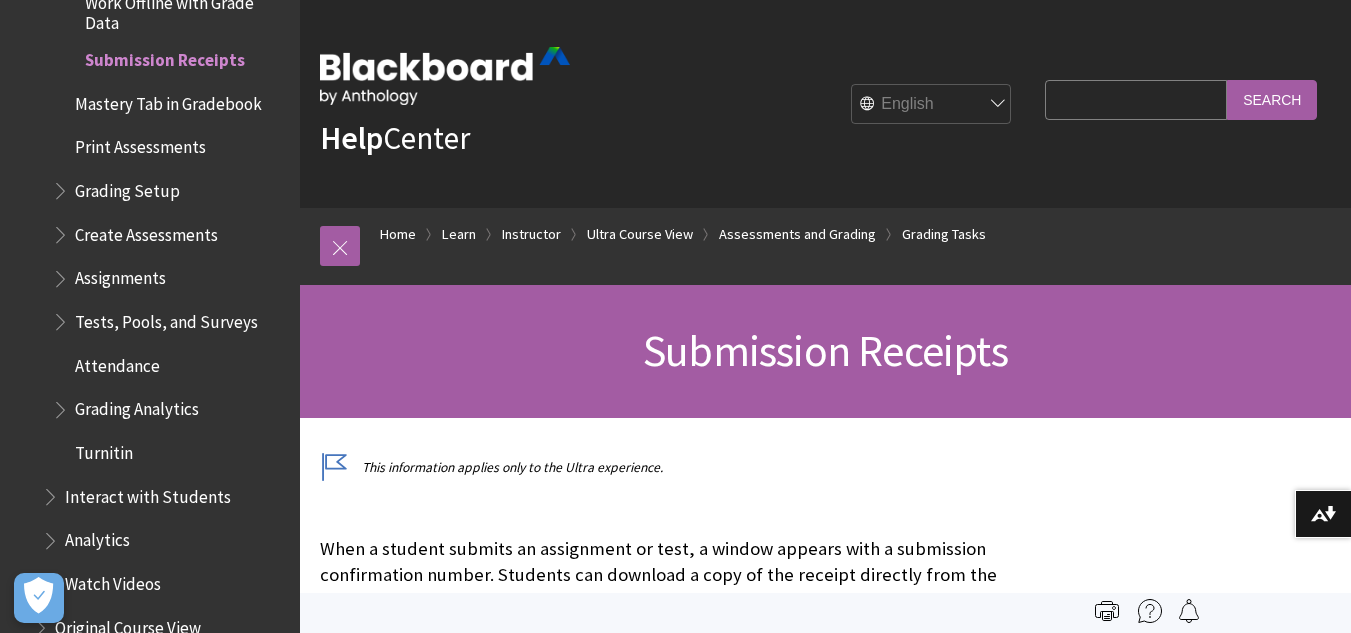 click on "Search Query" at bounding box center (1136, 99) 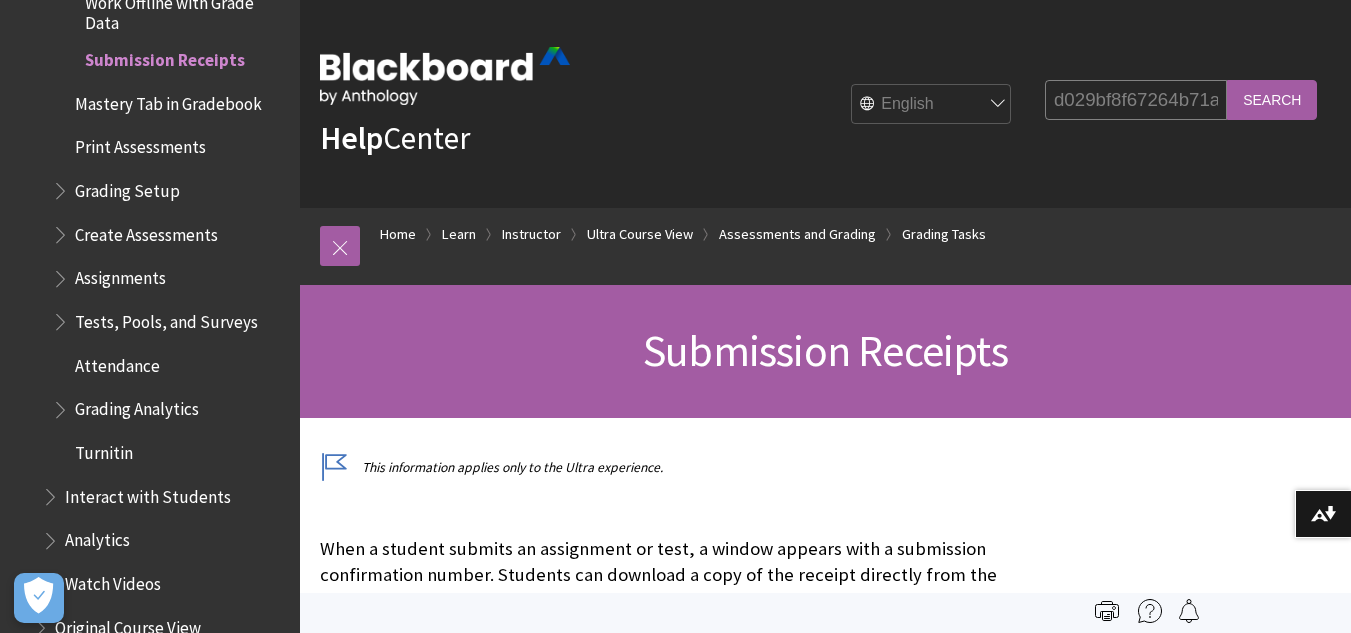 scroll, scrollTop: 0, scrollLeft: 141, axis: horizontal 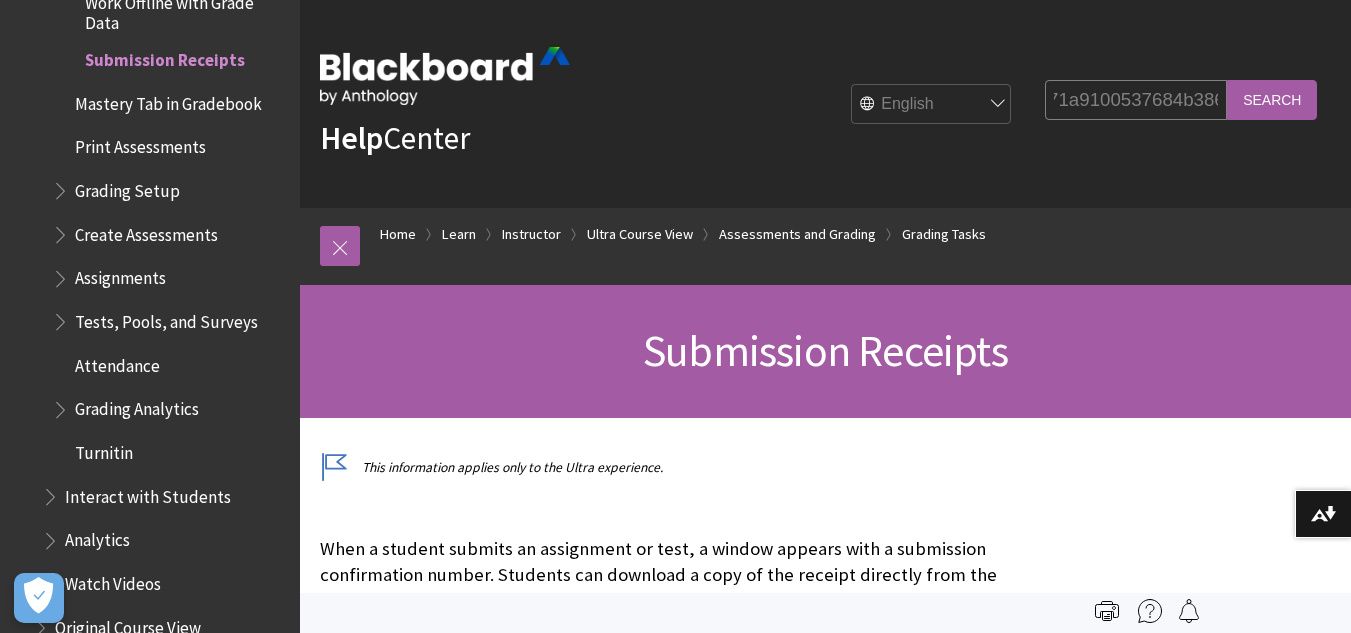 type on "d029bf8f67264b71a9100537684b3867" 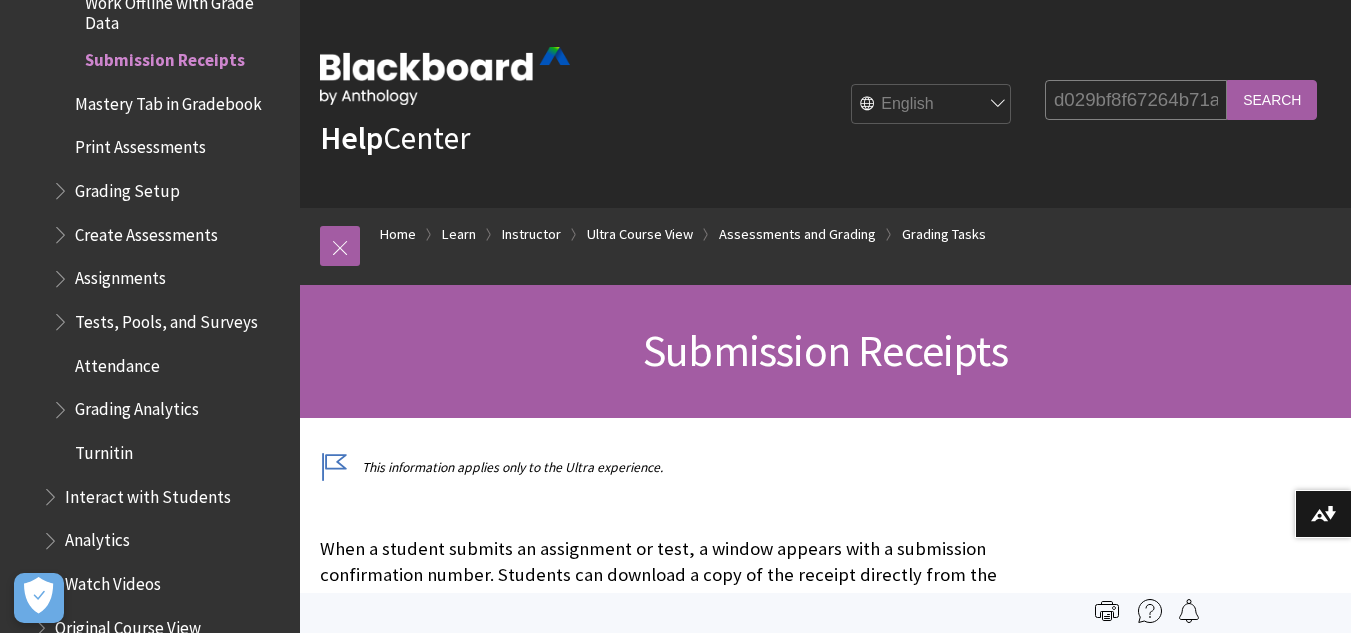 click on "Search" at bounding box center (1272, 99) 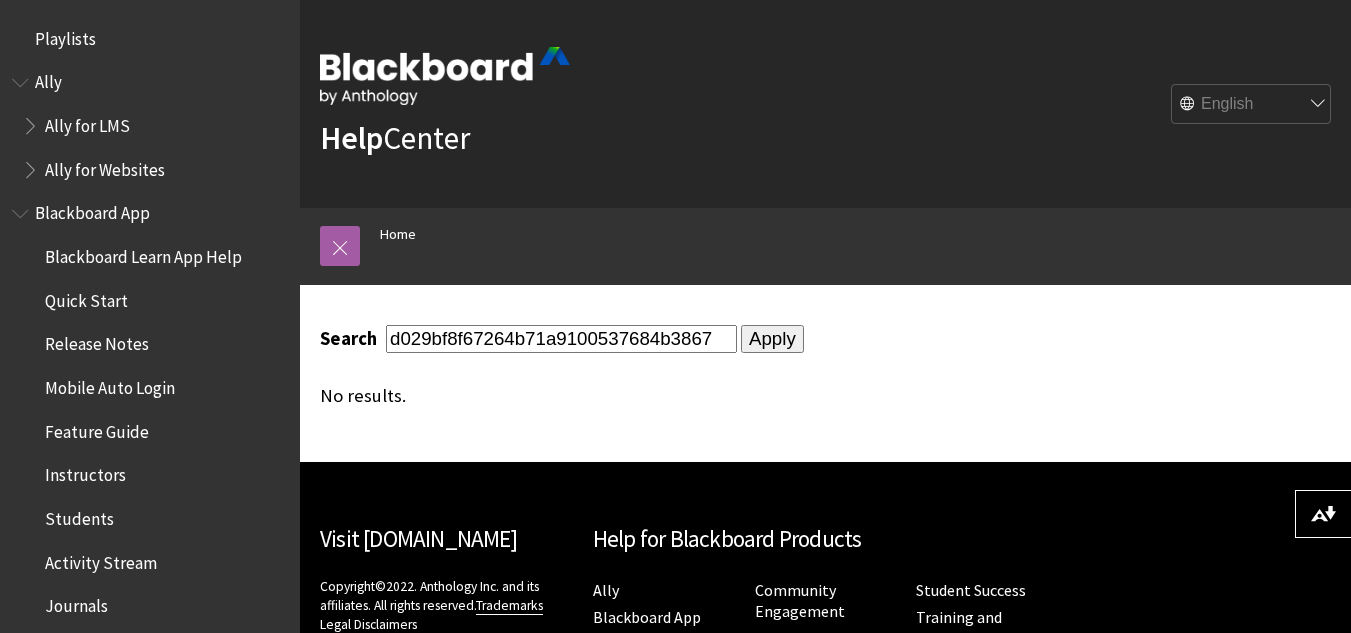 scroll, scrollTop: 0, scrollLeft: 0, axis: both 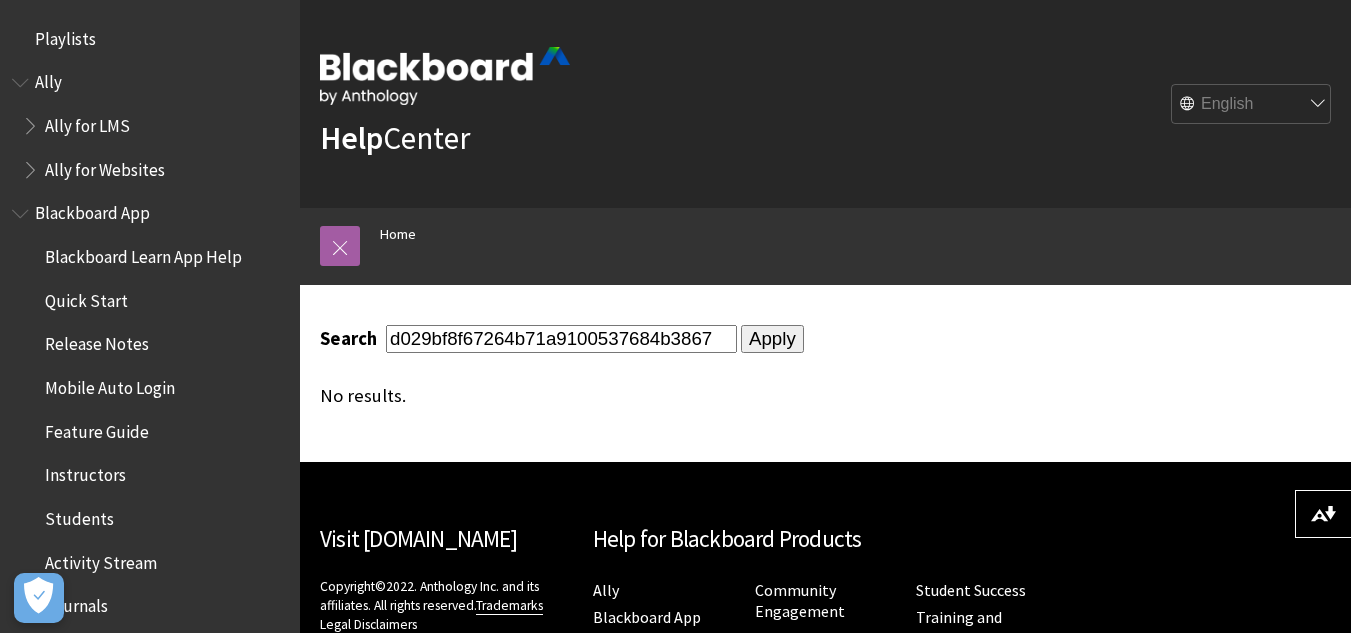 click on "Apply" at bounding box center (772, 339) 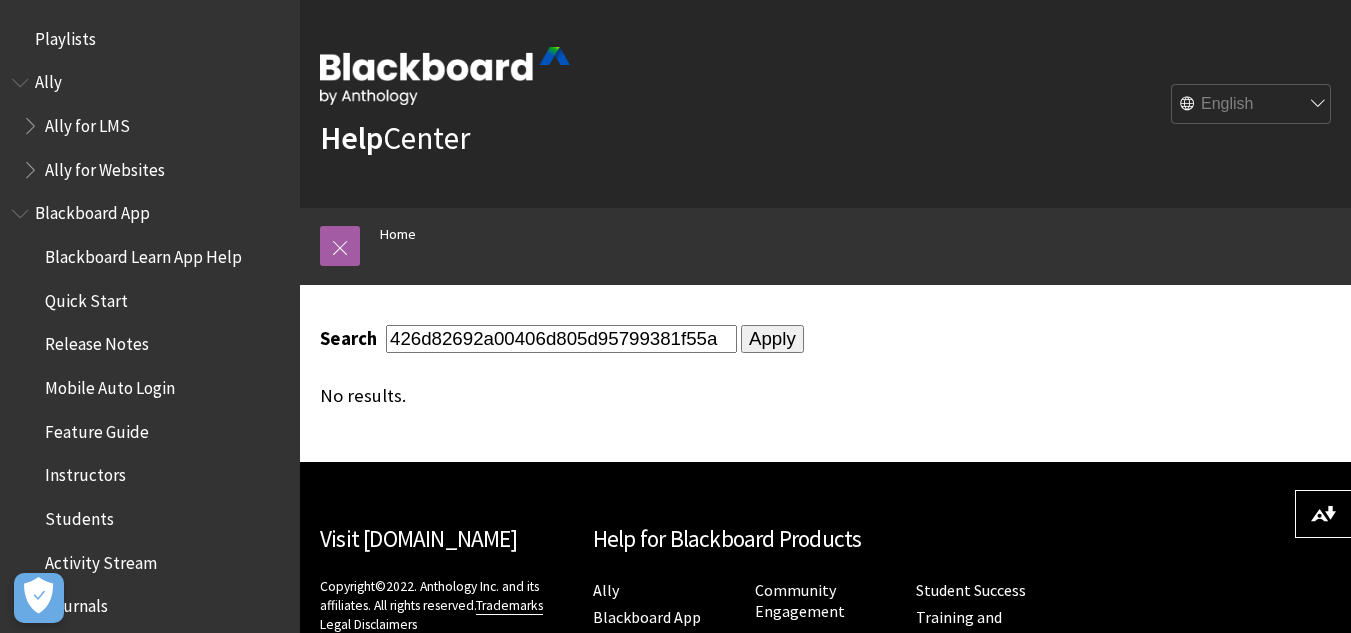 scroll, scrollTop: 0, scrollLeft: 6, axis: horizontal 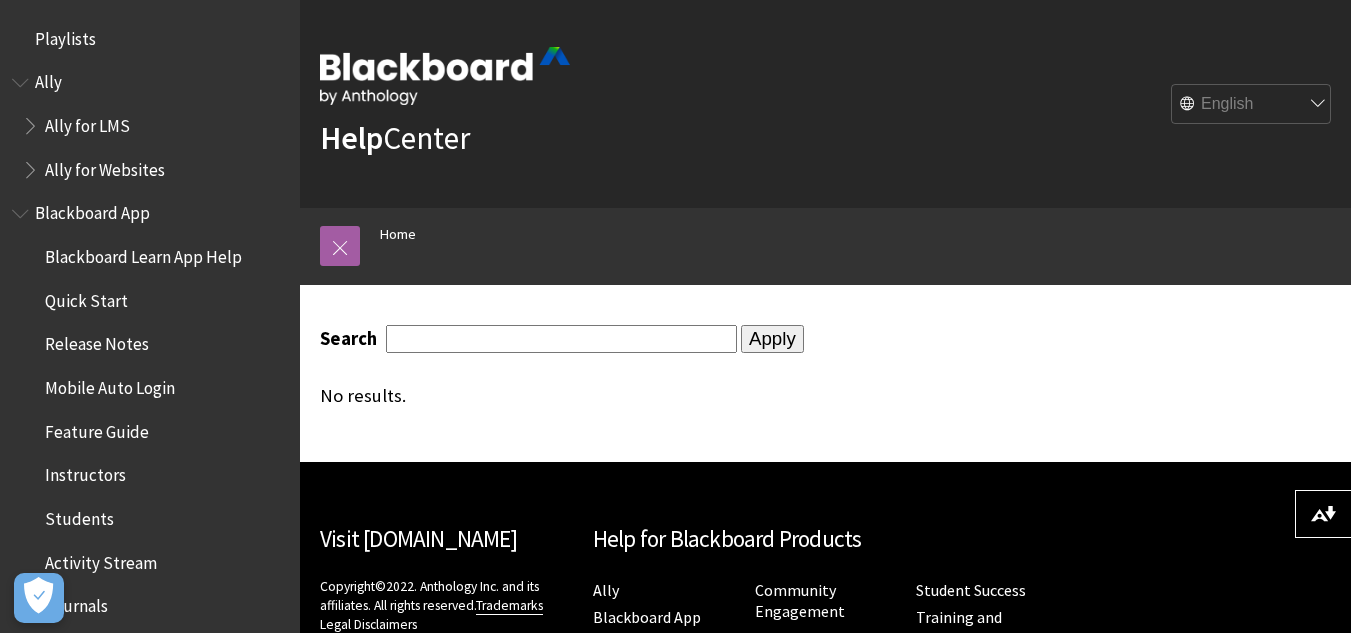 click on "Search
Apply
No results." at bounding box center (677, 365) 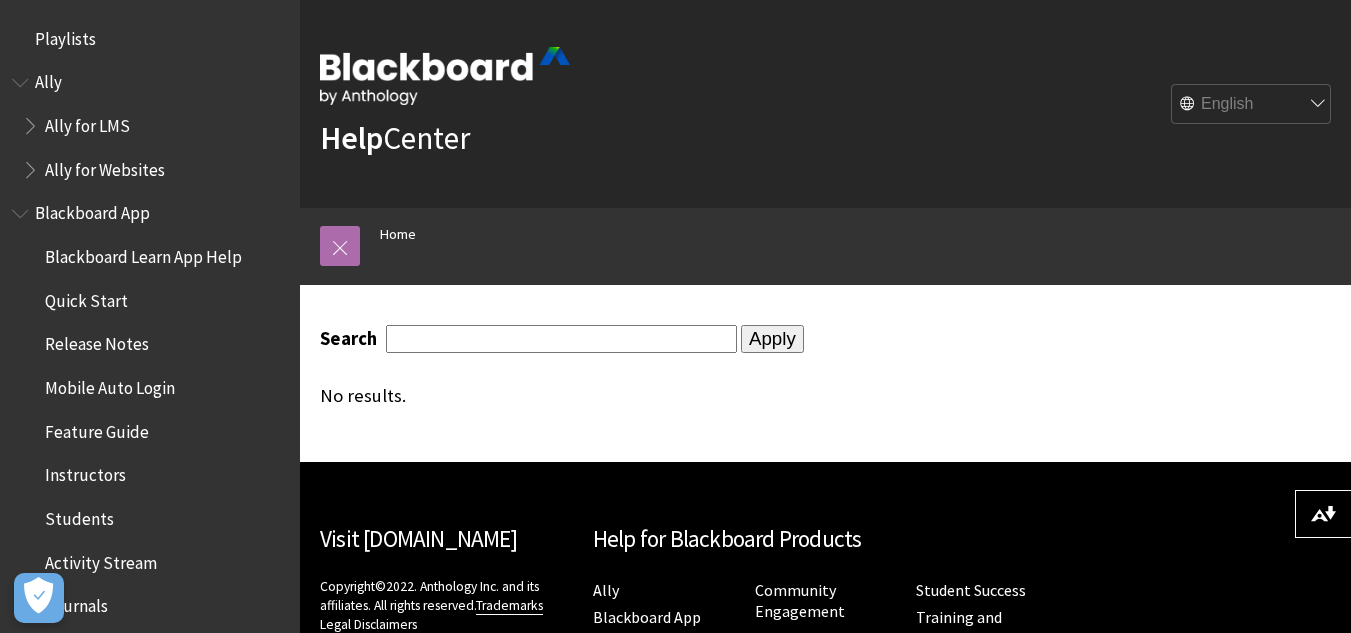 click at bounding box center (340, 246) 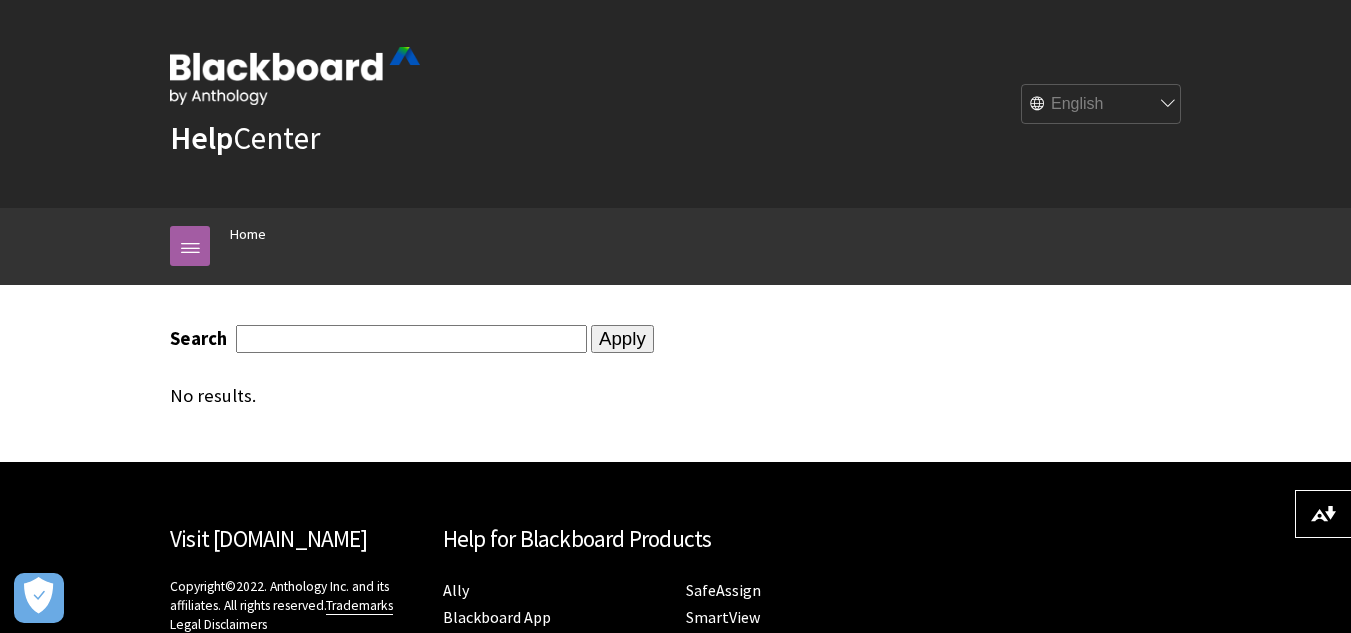 click on "Search" at bounding box center (411, 338) 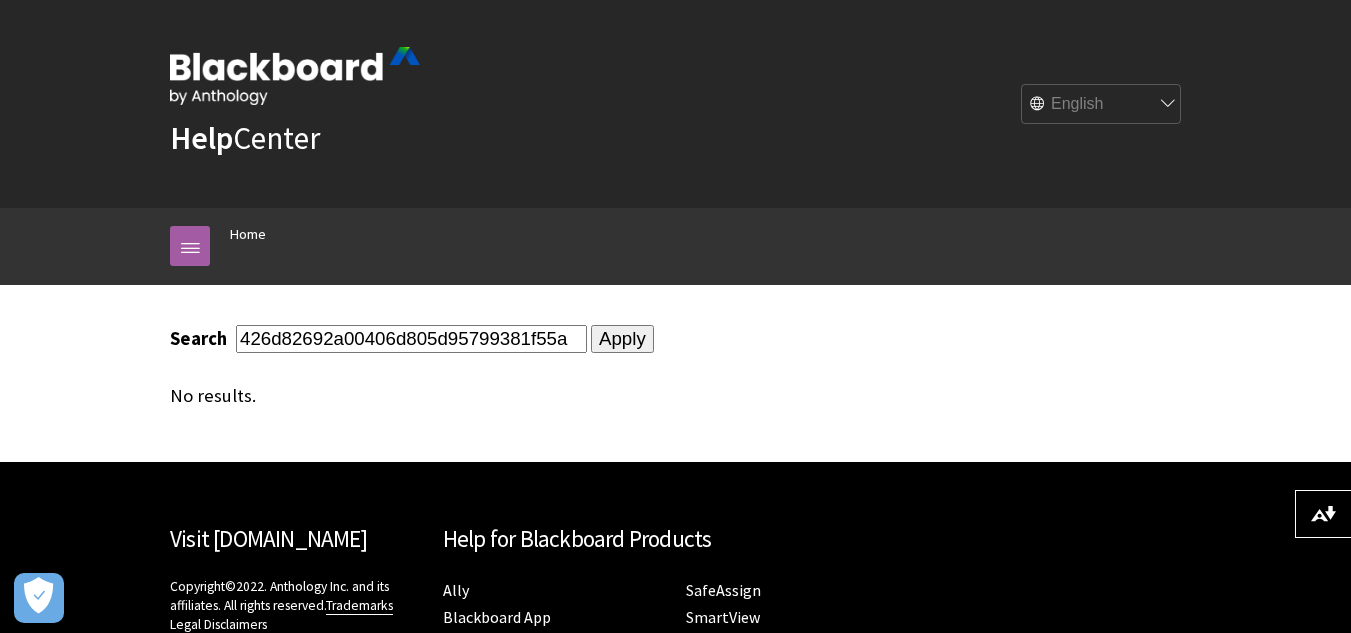 click on "Apply" at bounding box center (622, 339) 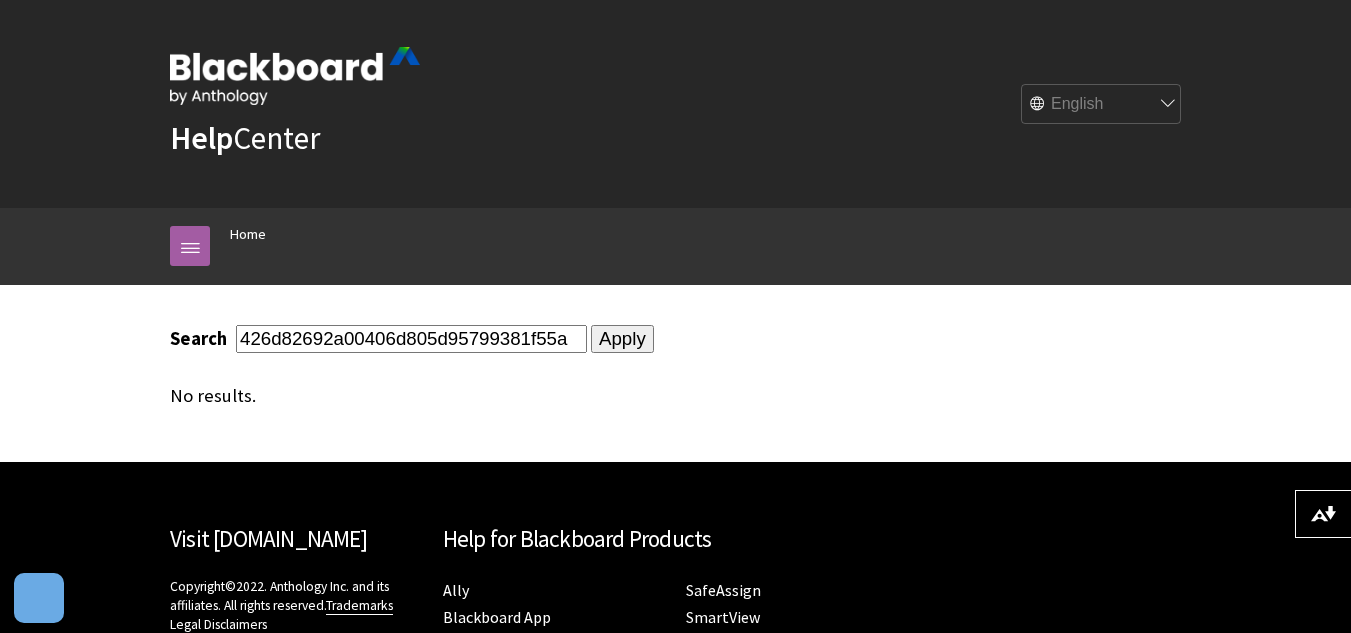 scroll, scrollTop: 0, scrollLeft: 0, axis: both 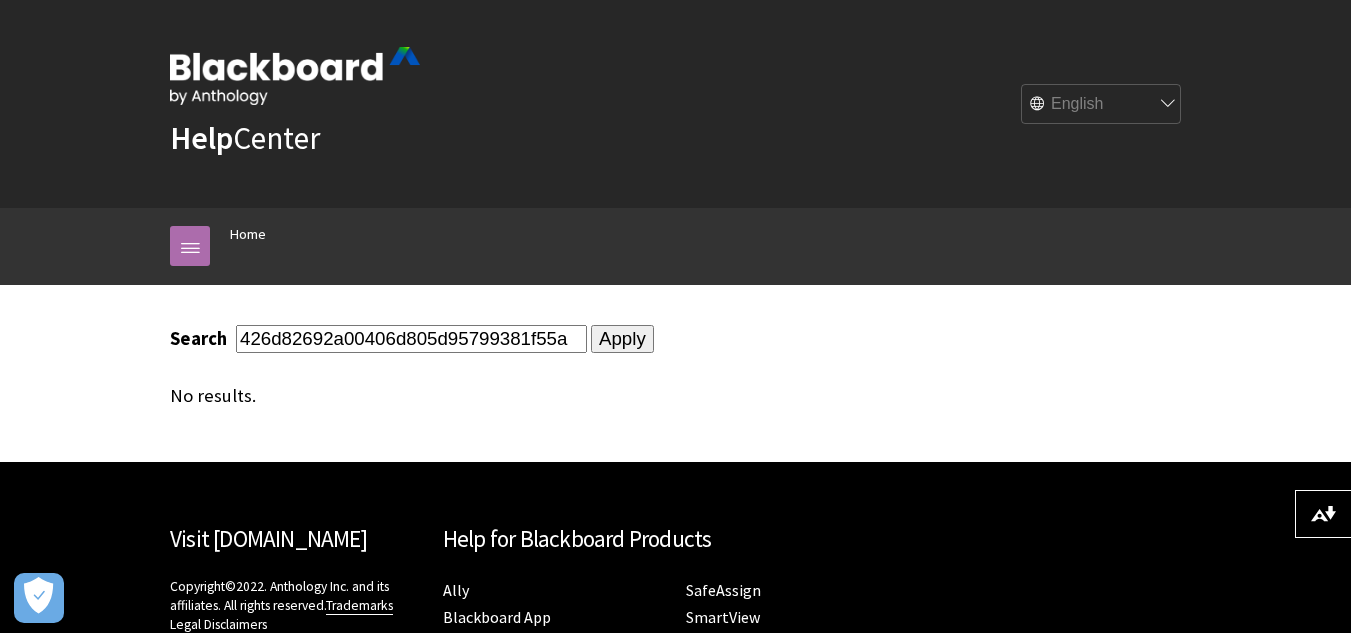 click at bounding box center (190, 246) 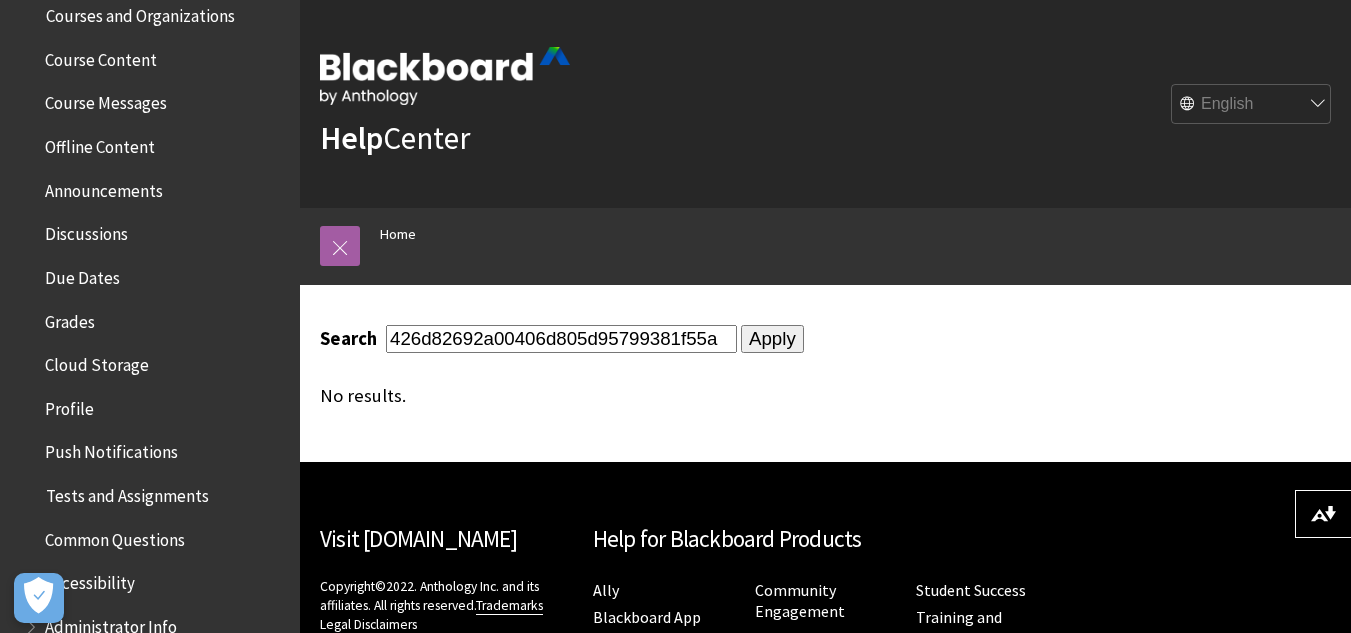 scroll, scrollTop: 600, scrollLeft: 0, axis: vertical 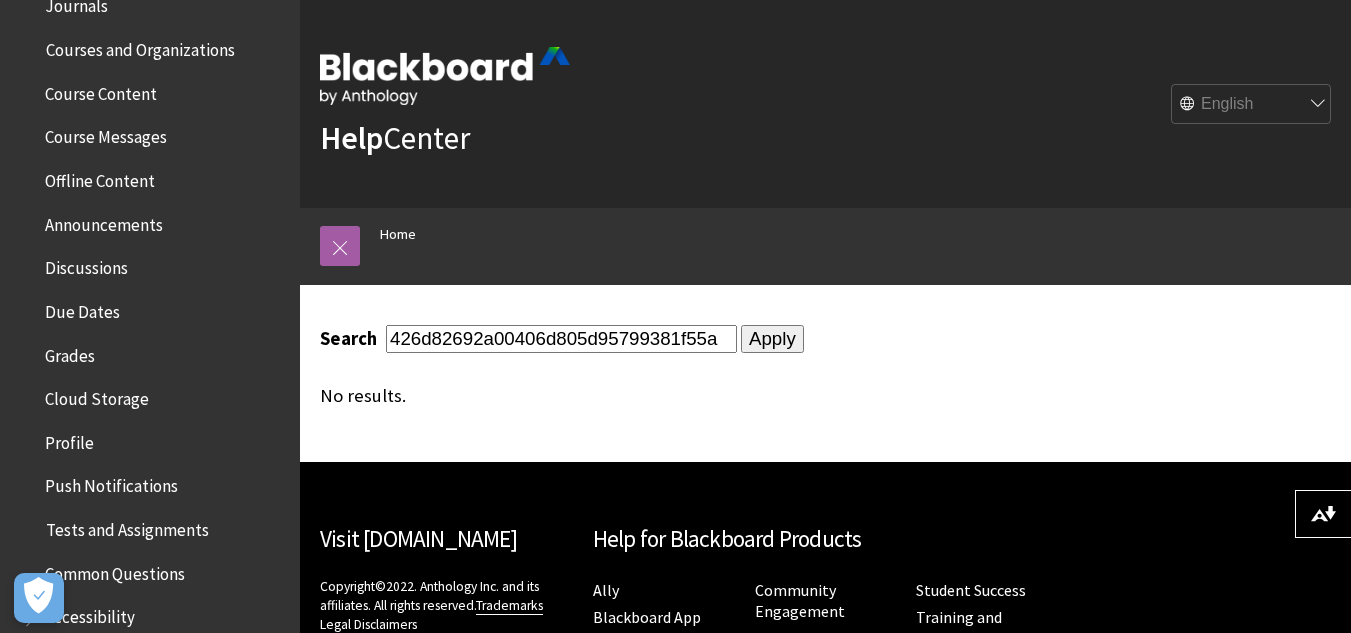 click on "Due Dates" at bounding box center (155, 312) 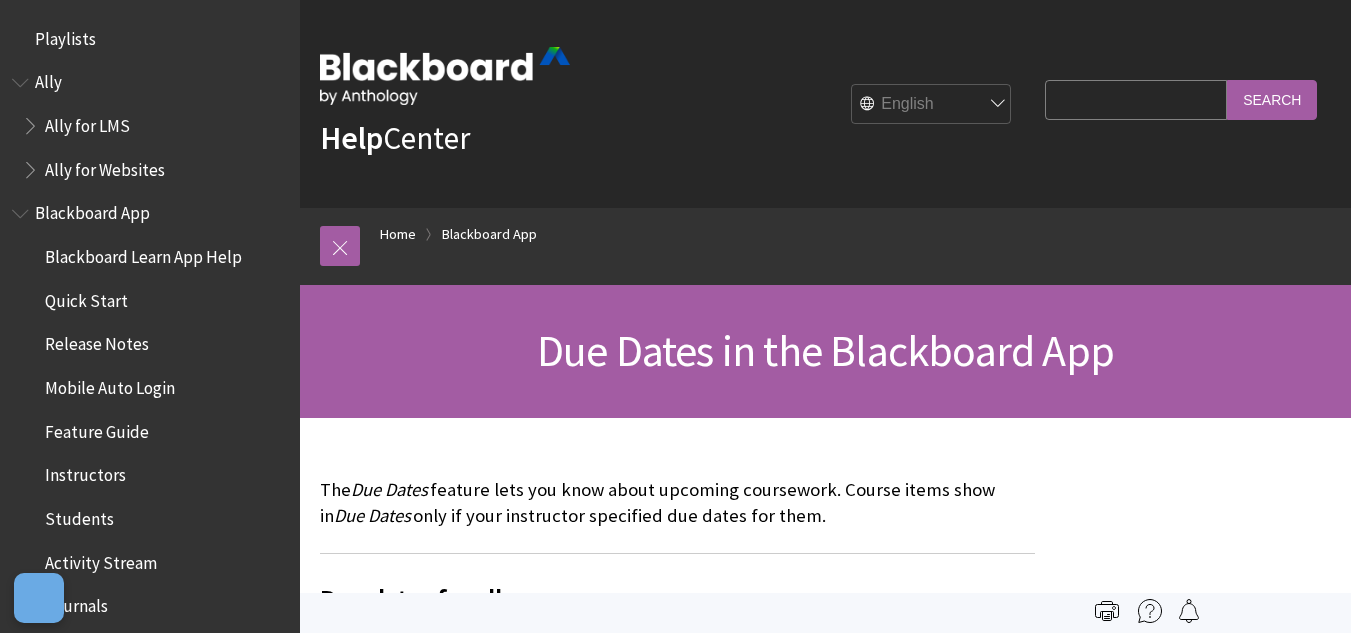 scroll, scrollTop: 0, scrollLeft: 0, axis: both 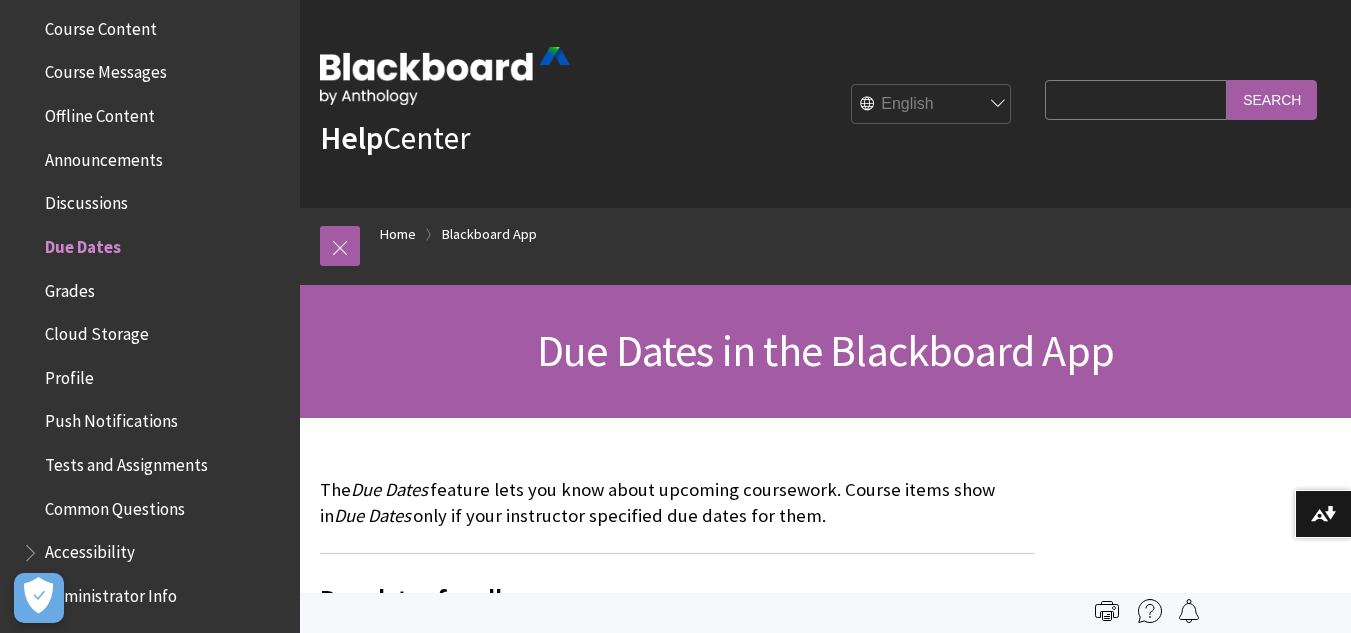 click on "Grades" at bounding box center (70, 287) 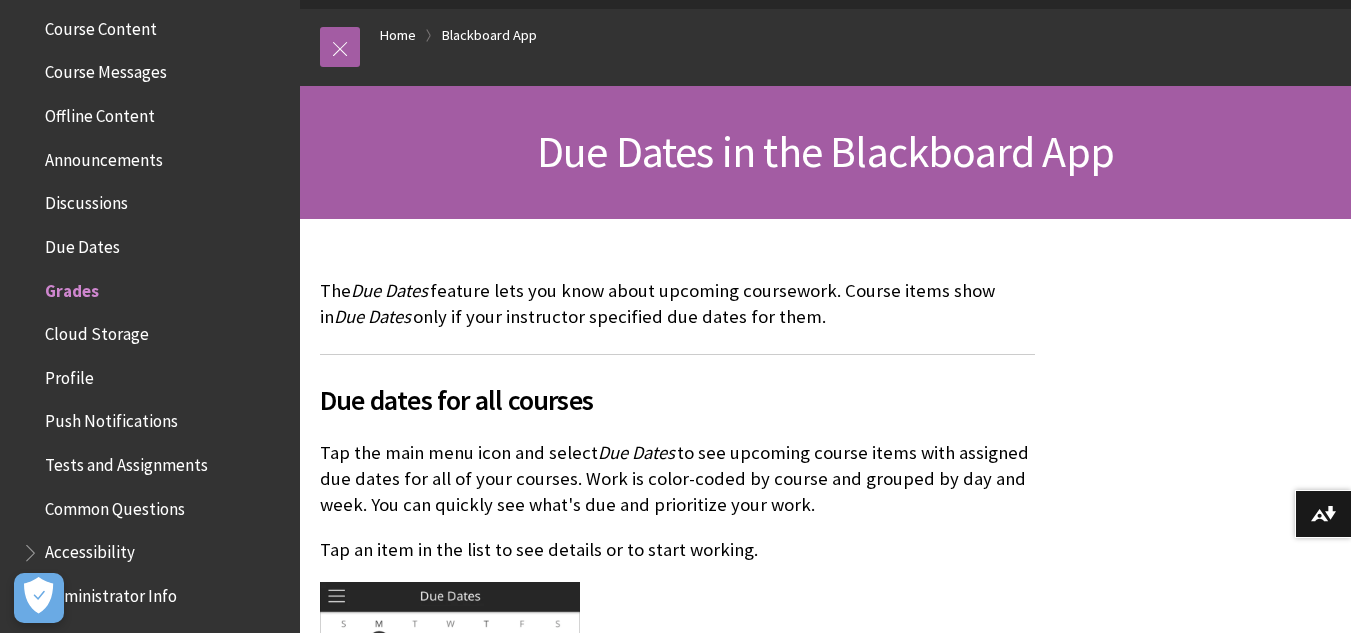scroll, scrollTop: 200, scrollLeft: 0, axis: vertical 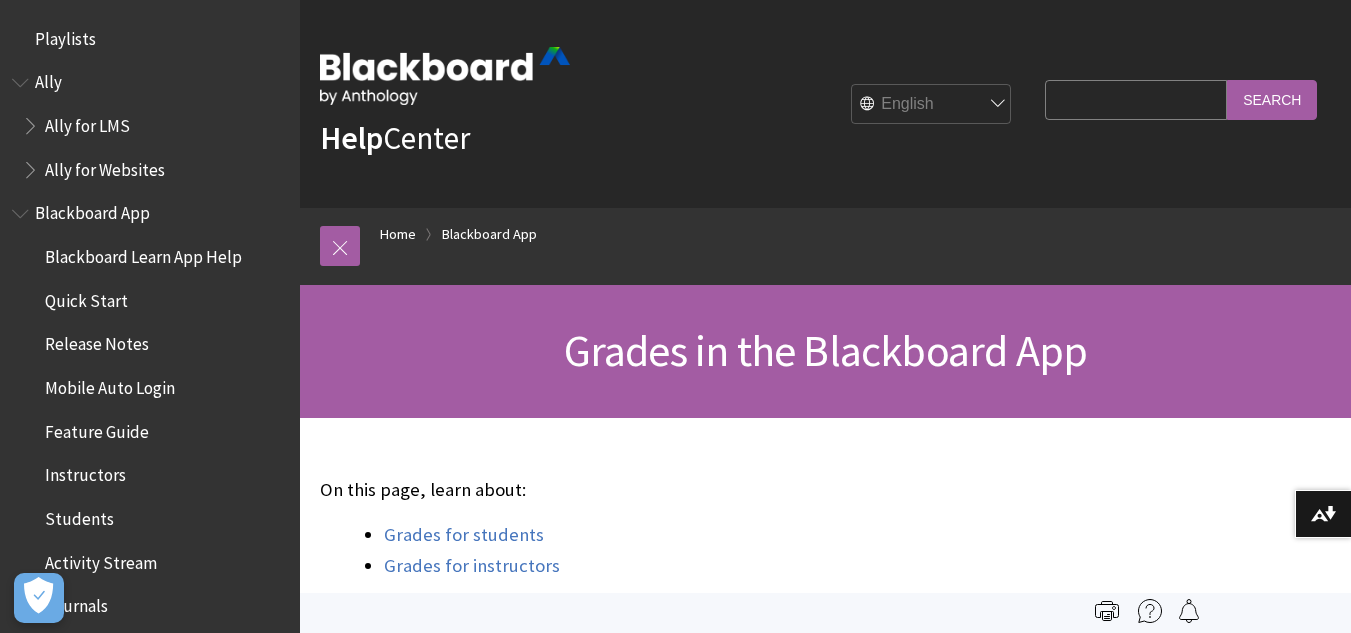 click on "Search Query" at bounding box center (1136, 99) 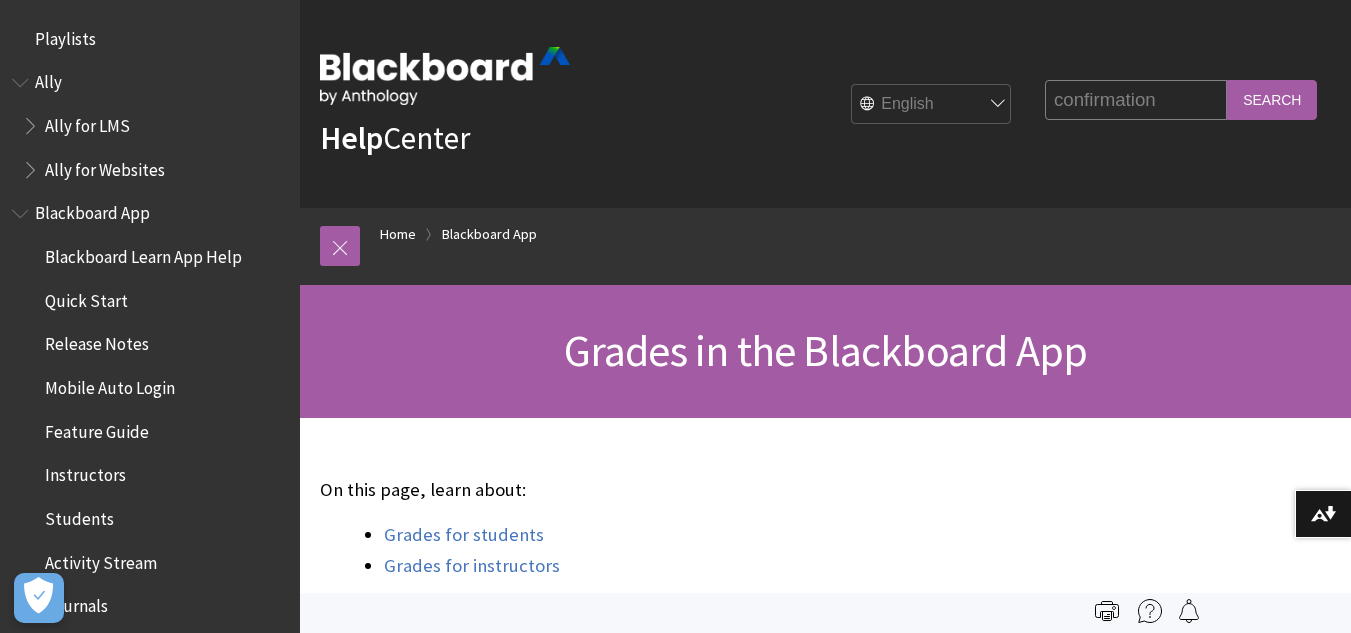 type on "confirmation" 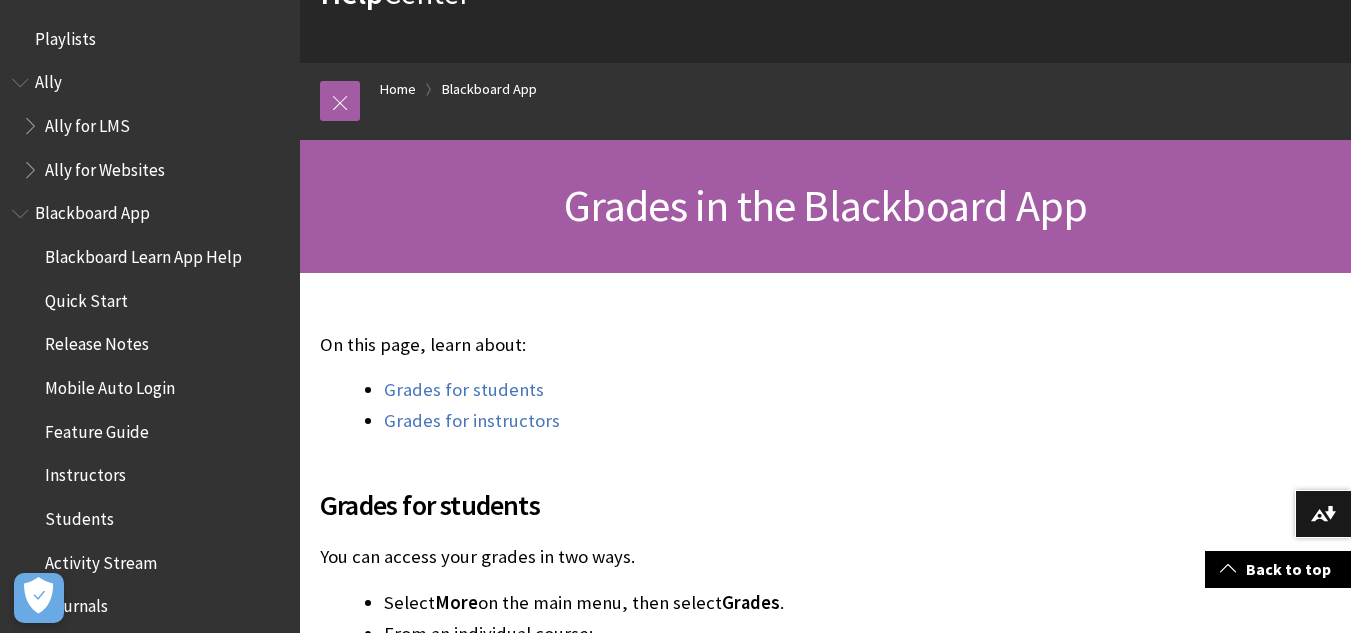 scroll, scrollTop: 400, scrollLeft: 0, axis: vertical 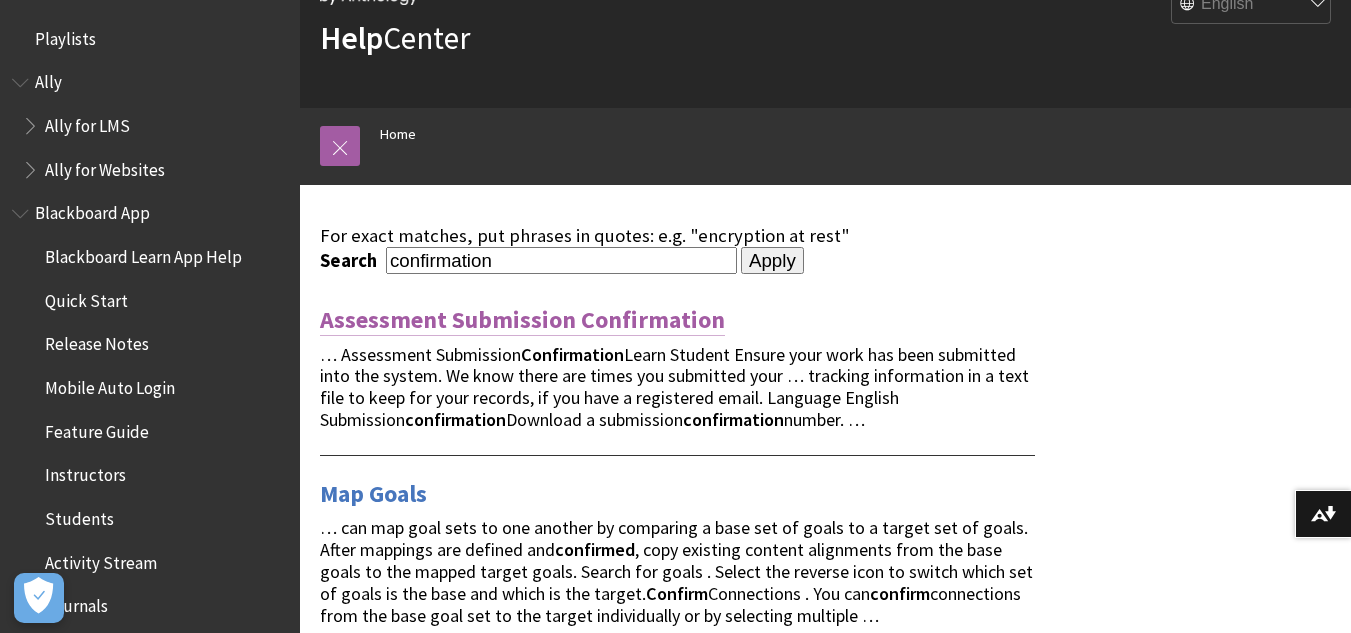 click on "Assessment Submission Confirmation" at bounding box center (522, 320) 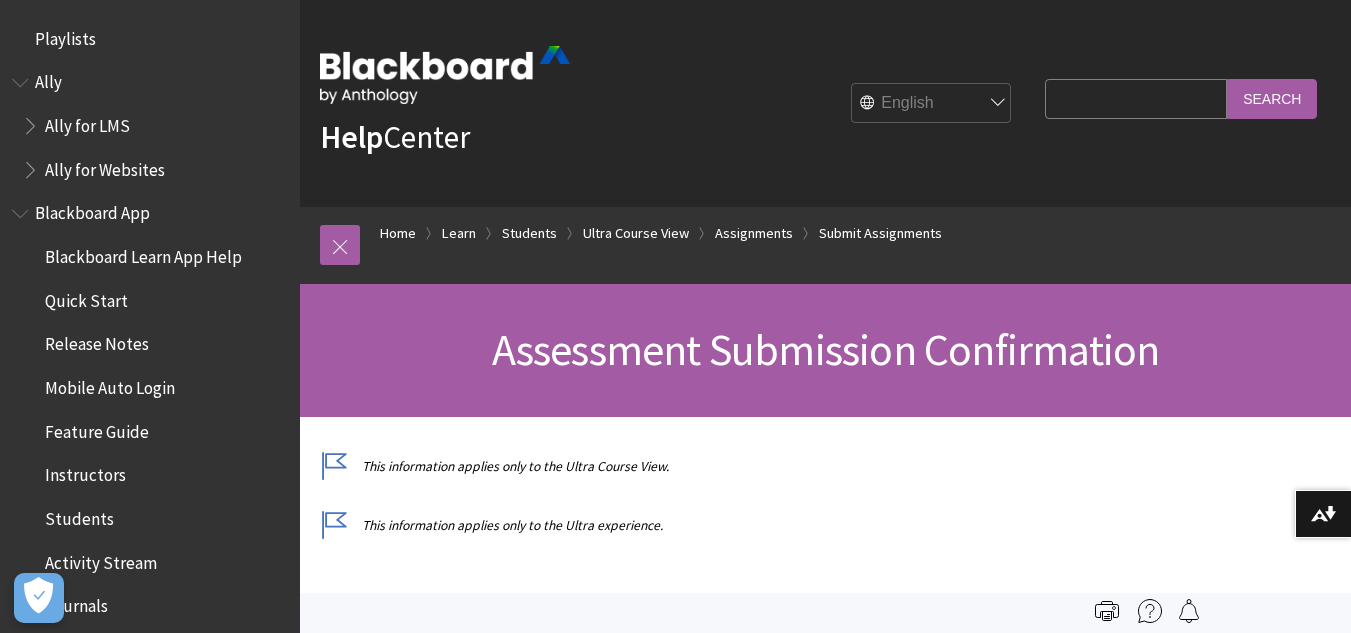 scroll, scrollTop: 400, scrollLeft: 0, axis: vertical 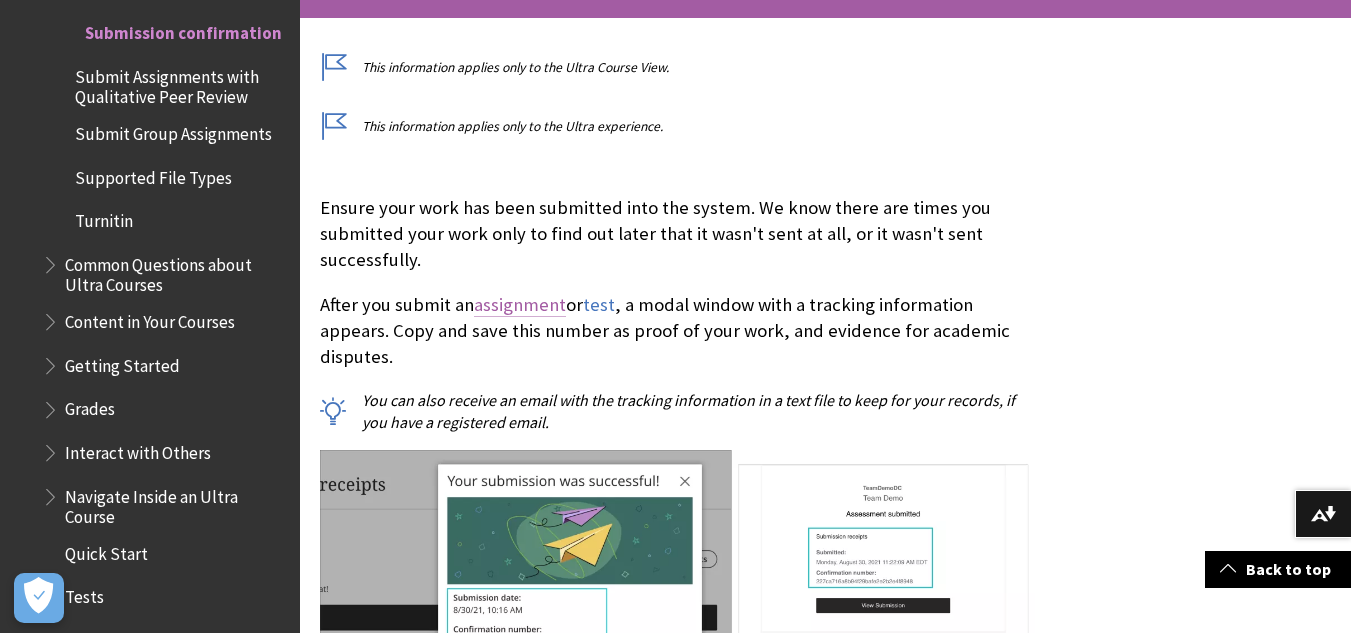 click on "assignment" at bounding box center (520, 305) 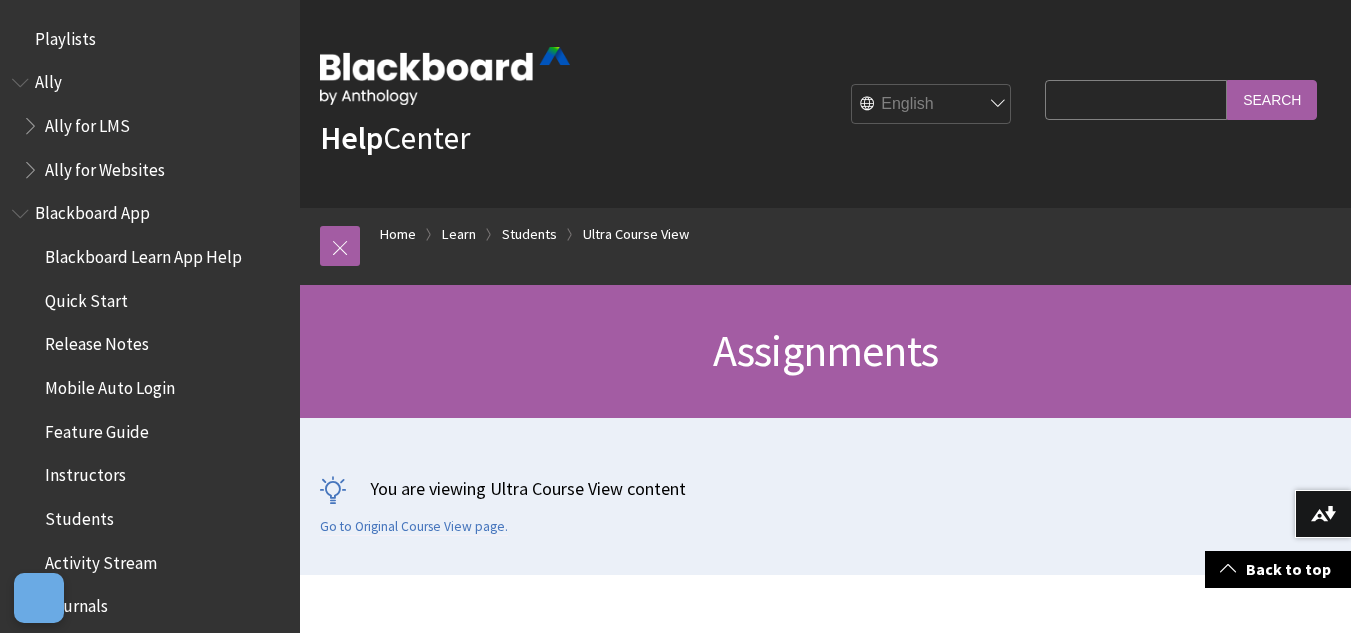 scroll, scrollTop: 400, scrollLeft: 0, axis: vertical 